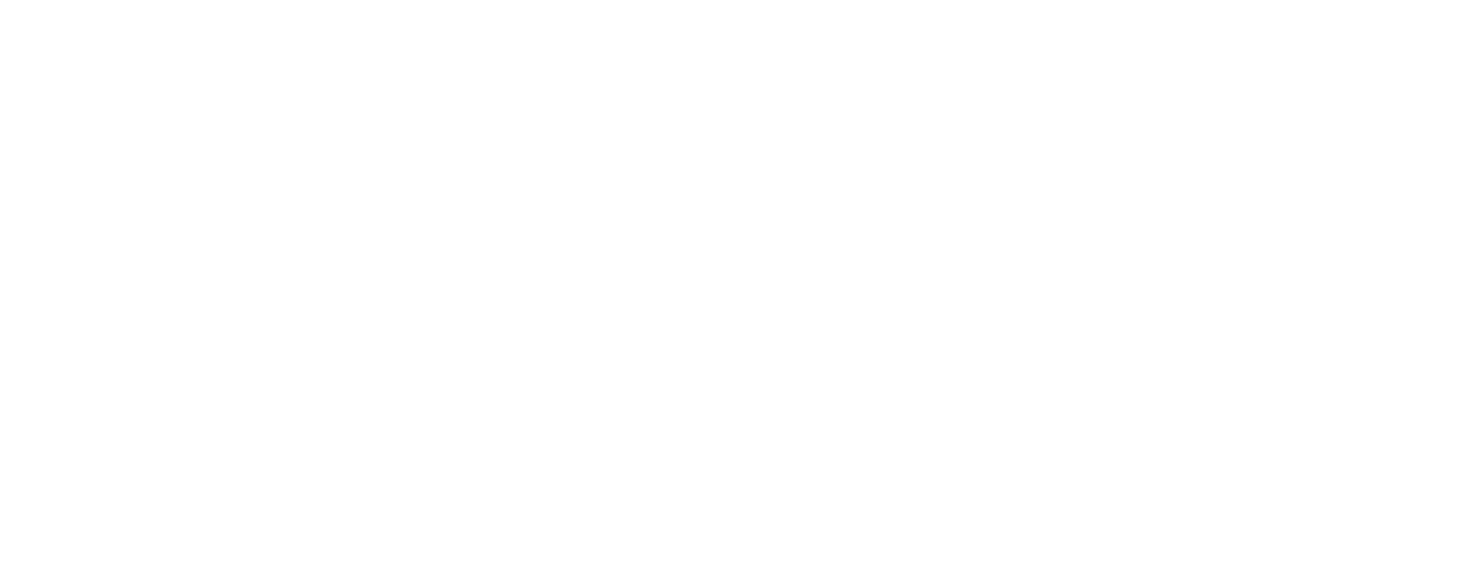 scroll, scrollTop: 0, scrollLeft: 0, axis: both 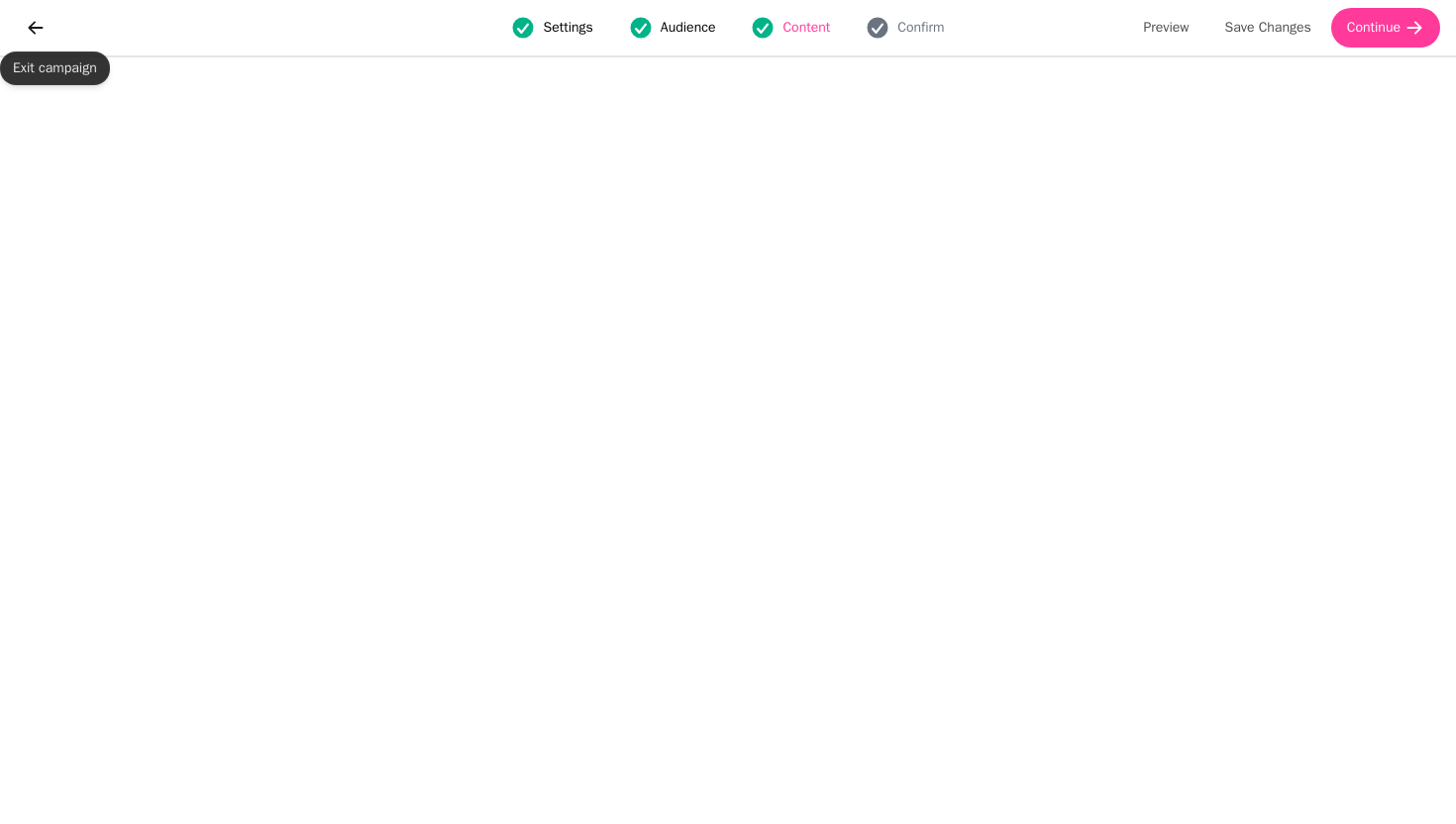 click on "Settings Audience Content Confirm Preview Save Changes Continue" at bounding box center (728, 28) 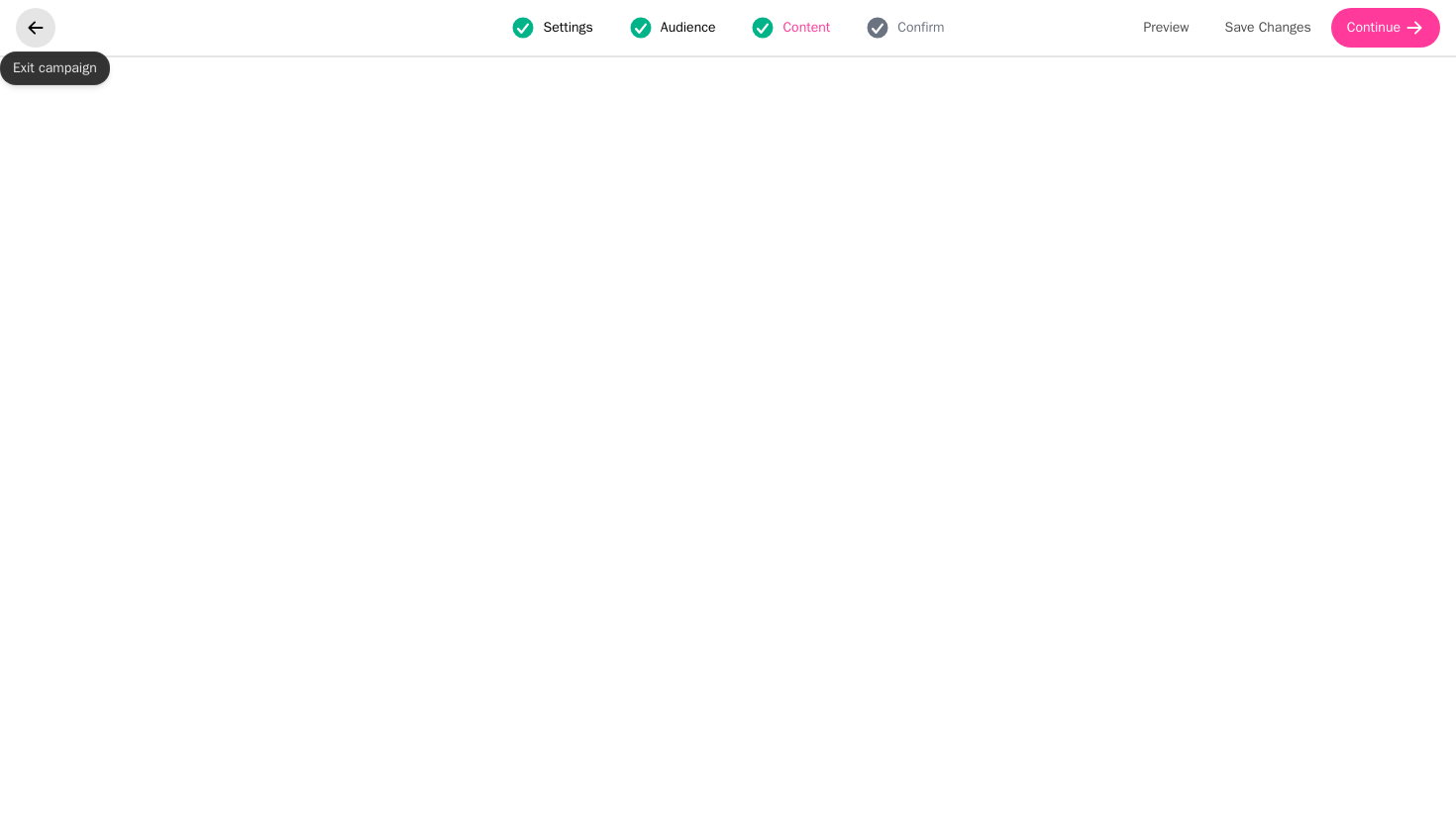 click at bounding box center (36, 28) 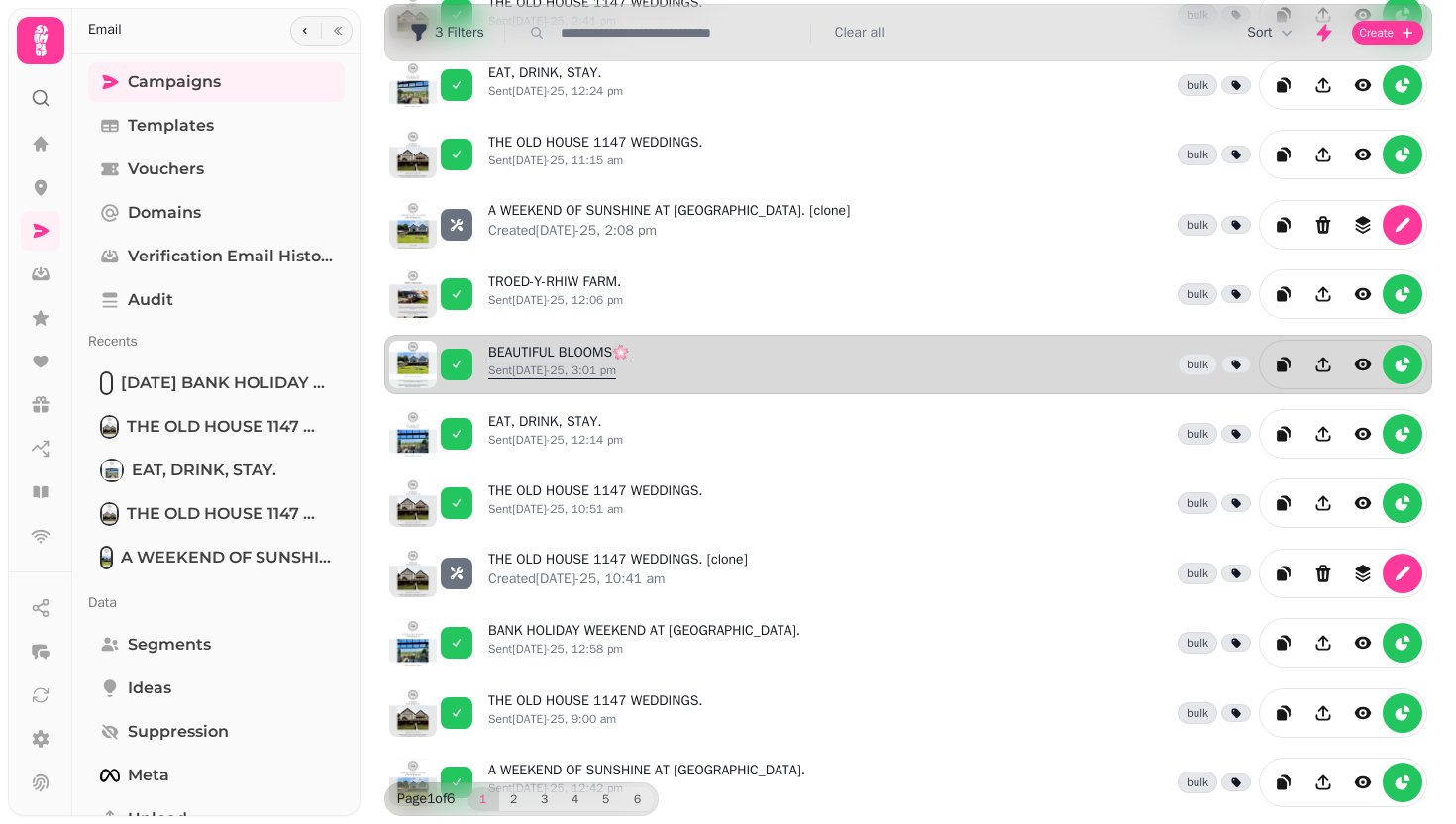 scroll, scrollTop: 210, scrollLeft: 0, axis: vertical 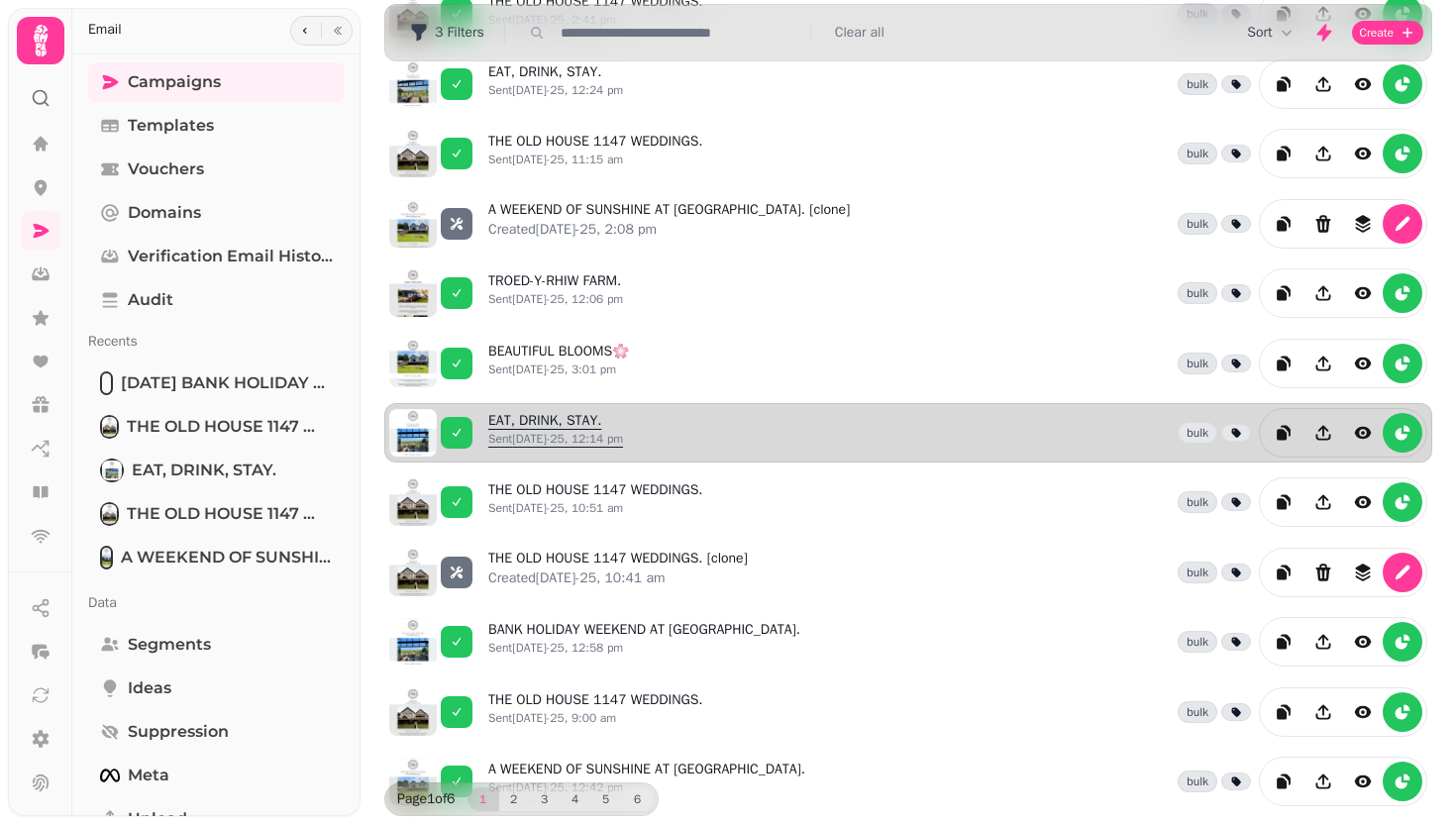click on "EAT, DRINK, STAY. Sent  6th Jun-25, 12:14 pm" at bounding box center (556, 433) 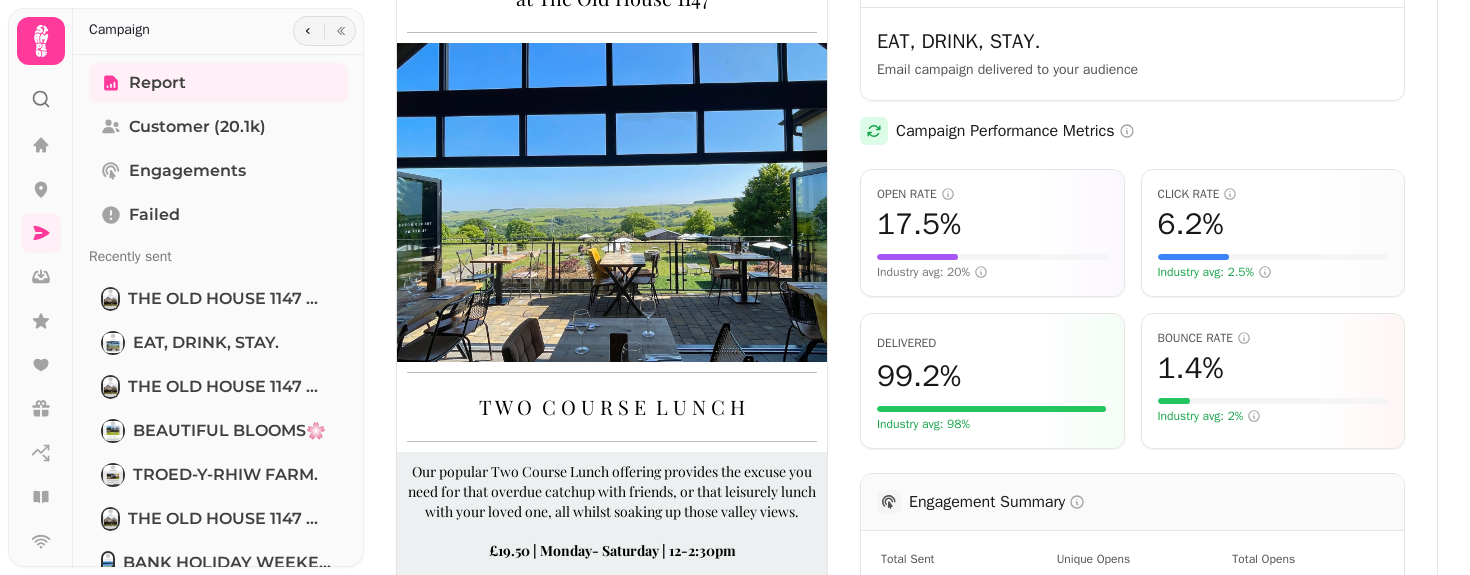 scroll, scrollTop: 950, scrollLeft: 0, axis: vertical 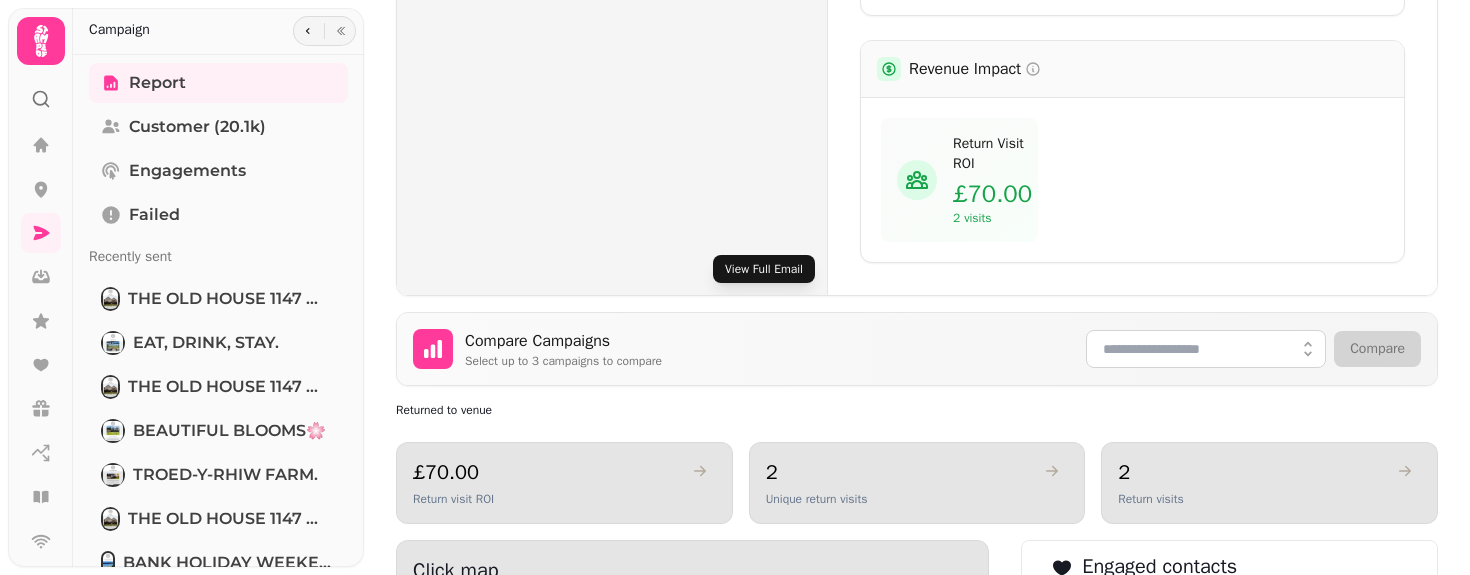 click on "View Full Email" at bounding box center [764, 269] 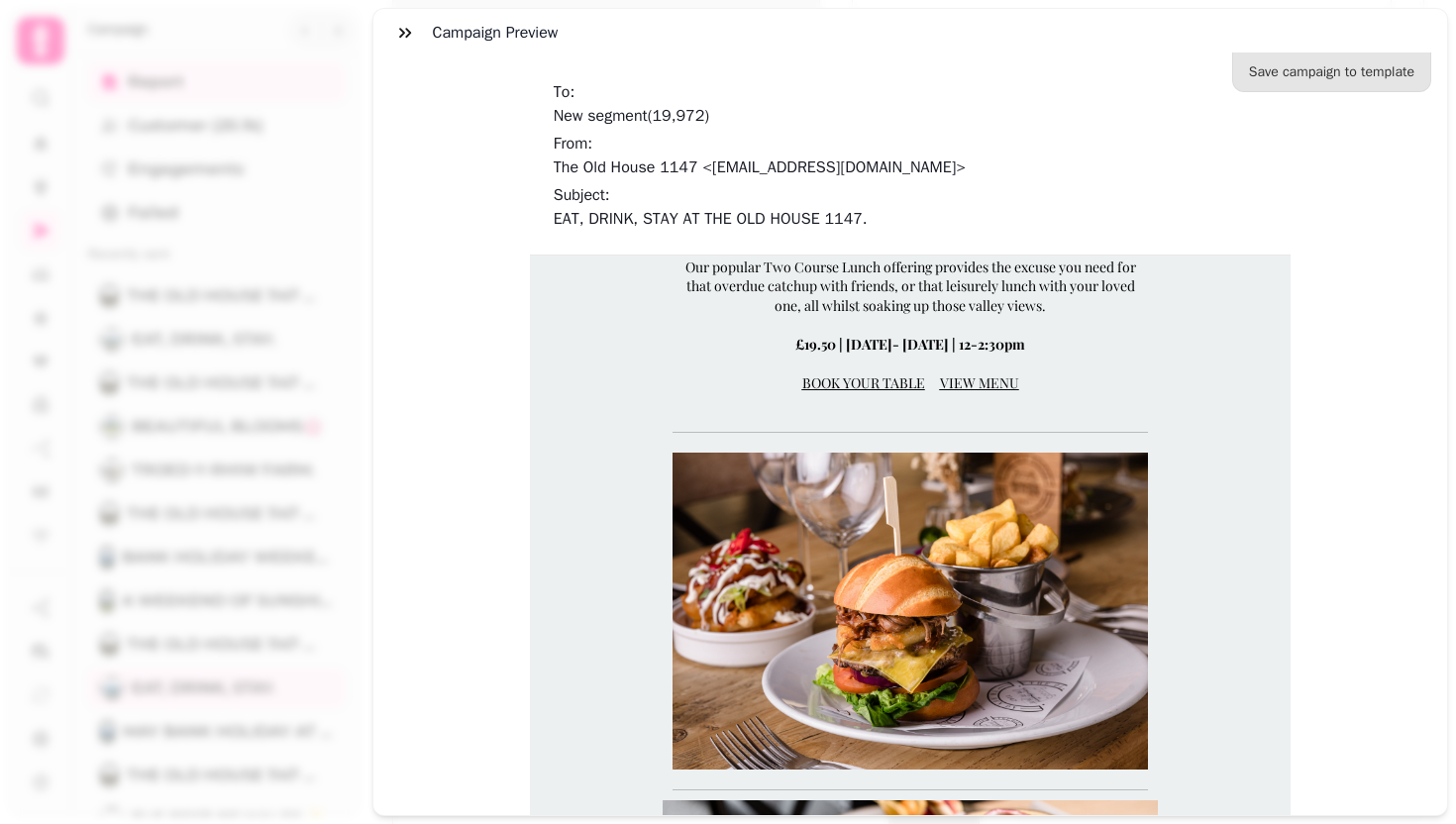 scroll, scrollTop: 656, scrollLeft: 0, axis: vertical 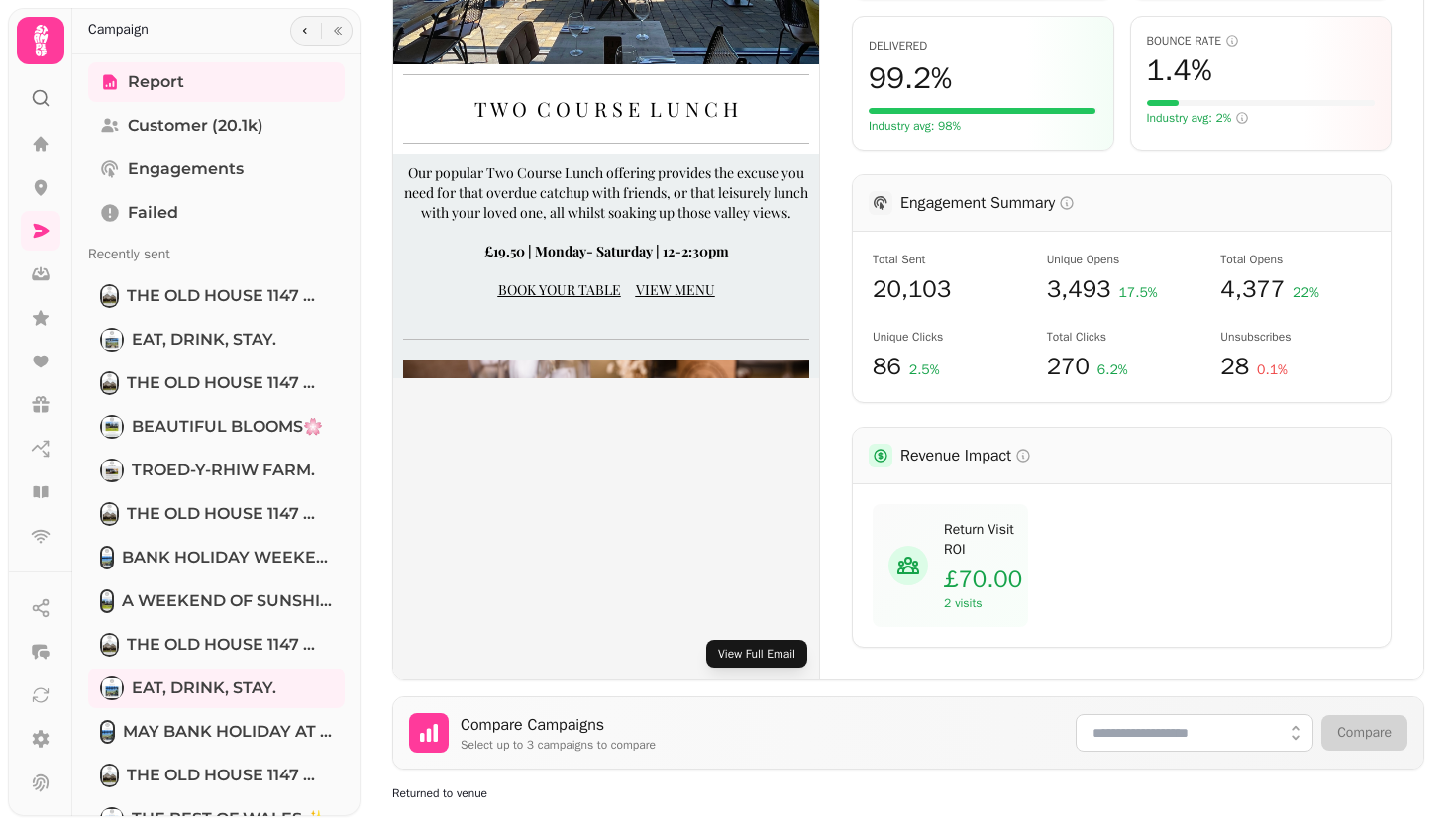 click on "View Full Email" at bounding box center [757, 654] 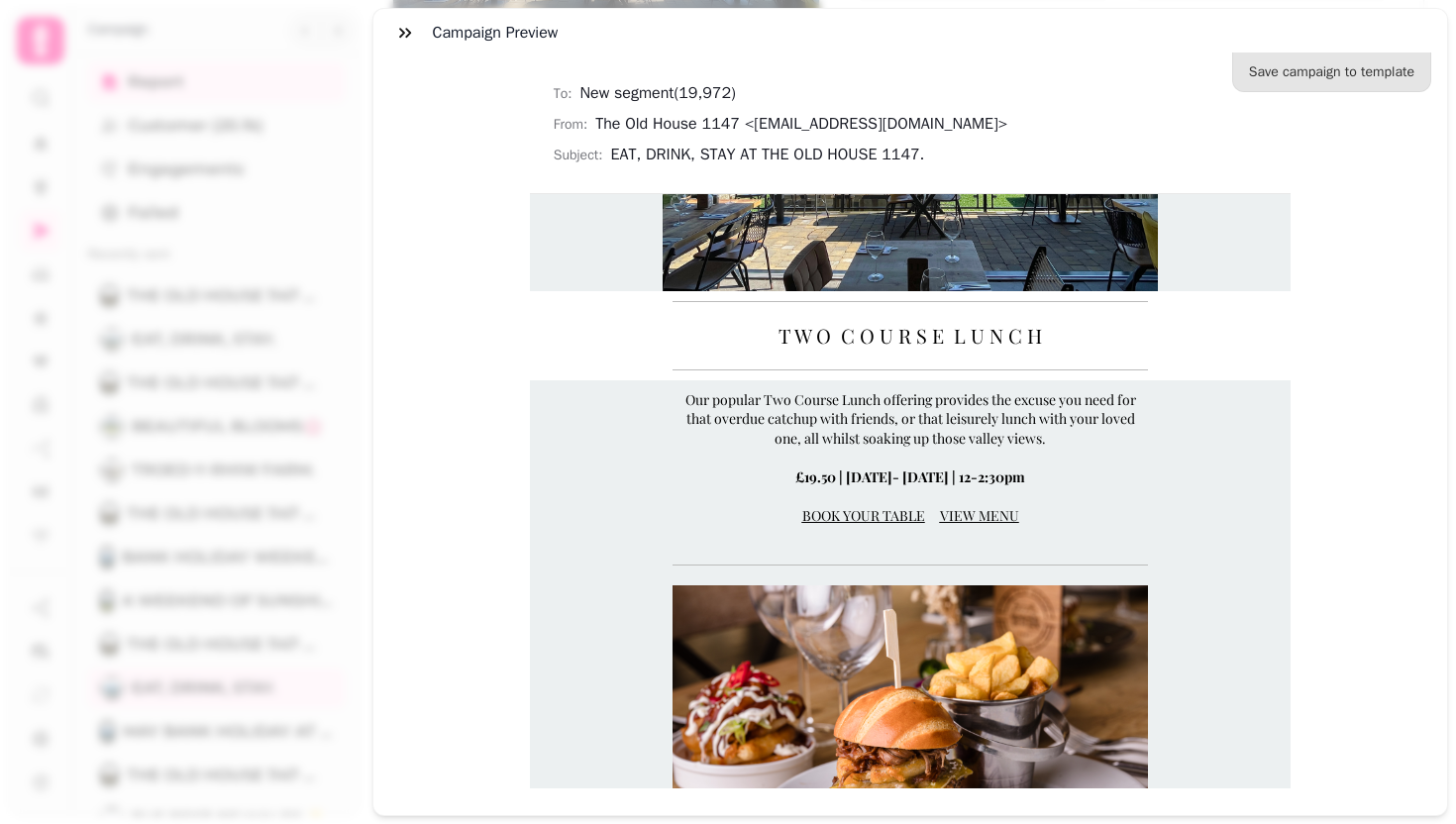 scroll, scrollTop: 584, scrollLeft: 0, axis: vertical 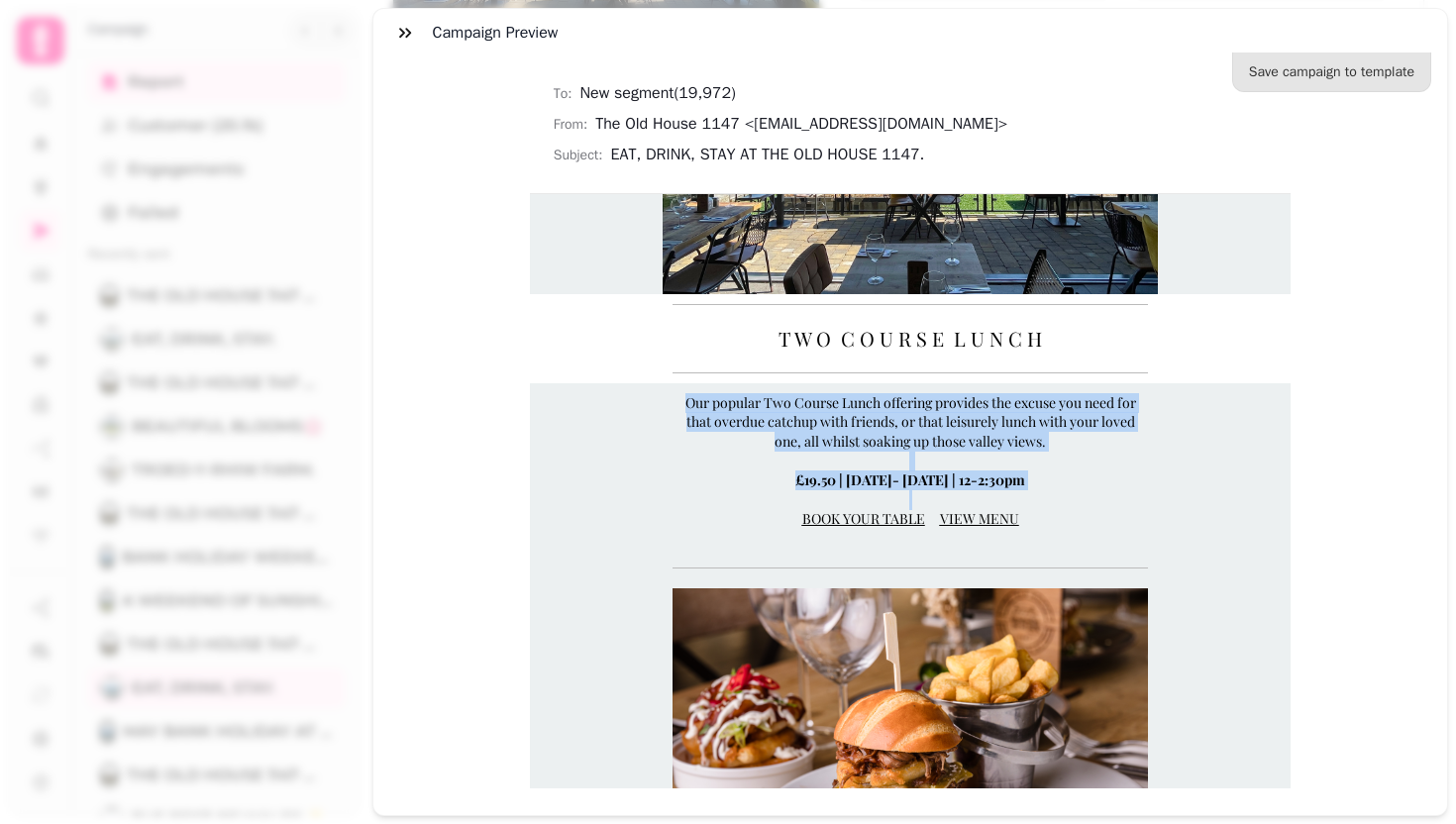 drag, startPoint x: 679, startPoint y: 398, endPoint x: 1038, endPoint y: 494, distance: 371.614 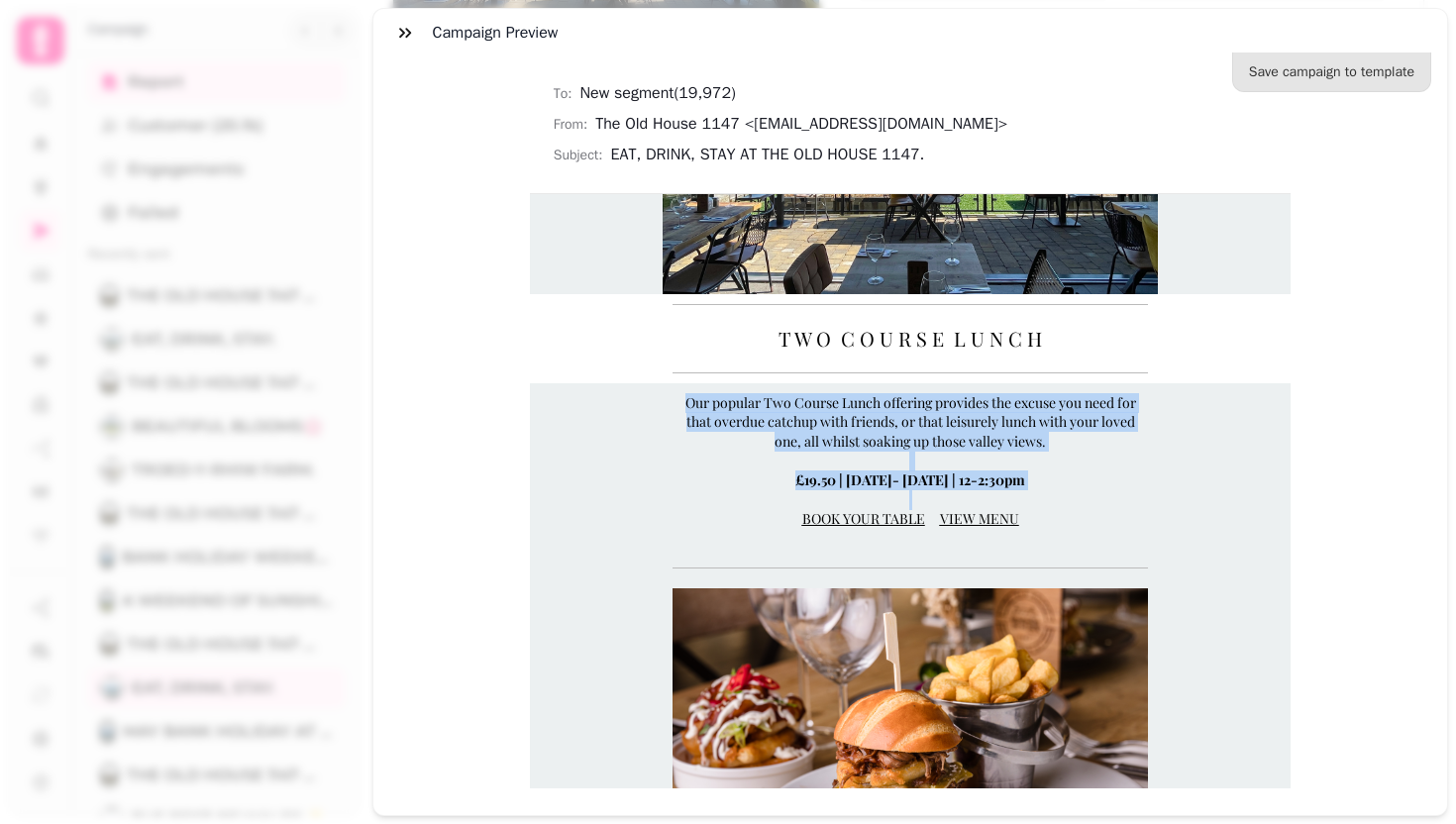 copy on "Our popular Two Course Lunch offering provides the excuse you need for that overdue catchup with friends, or that leisurely lunch with your loved one, all whilst soaking up those valley views.
£19.50 | [DATE]- [DATE] | 12-2:30pm" 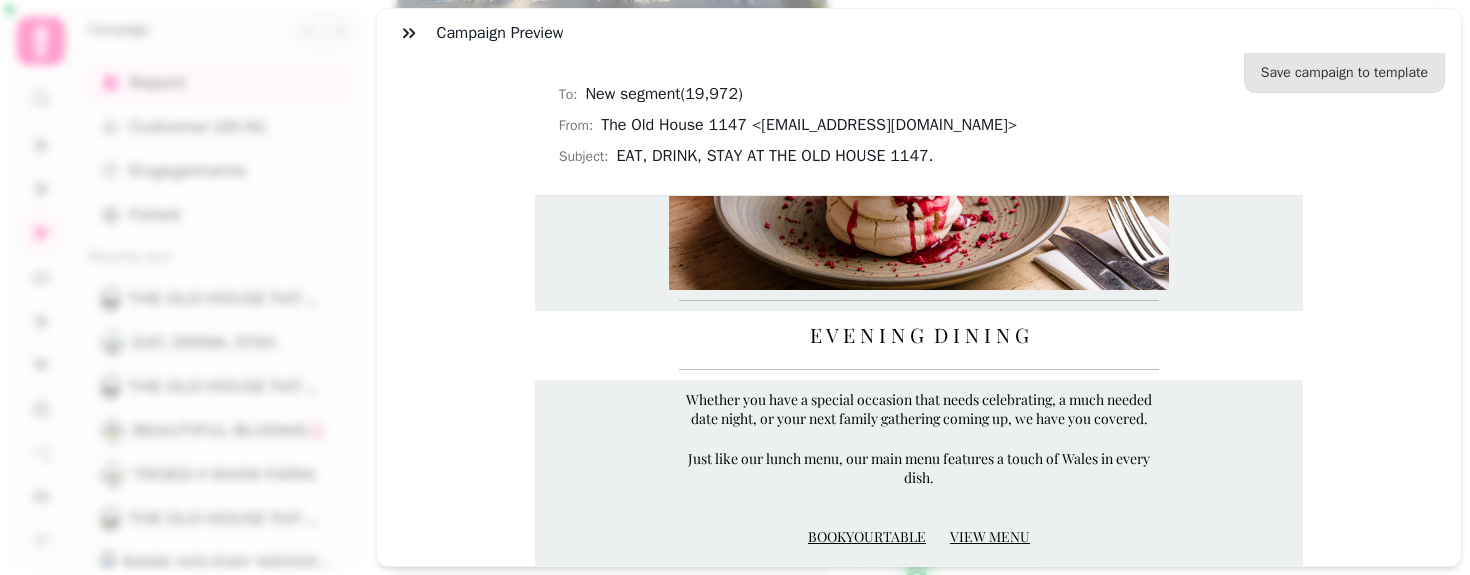 scroll, scrollTop: 1578, scrollLeft: 0, axis: vertical 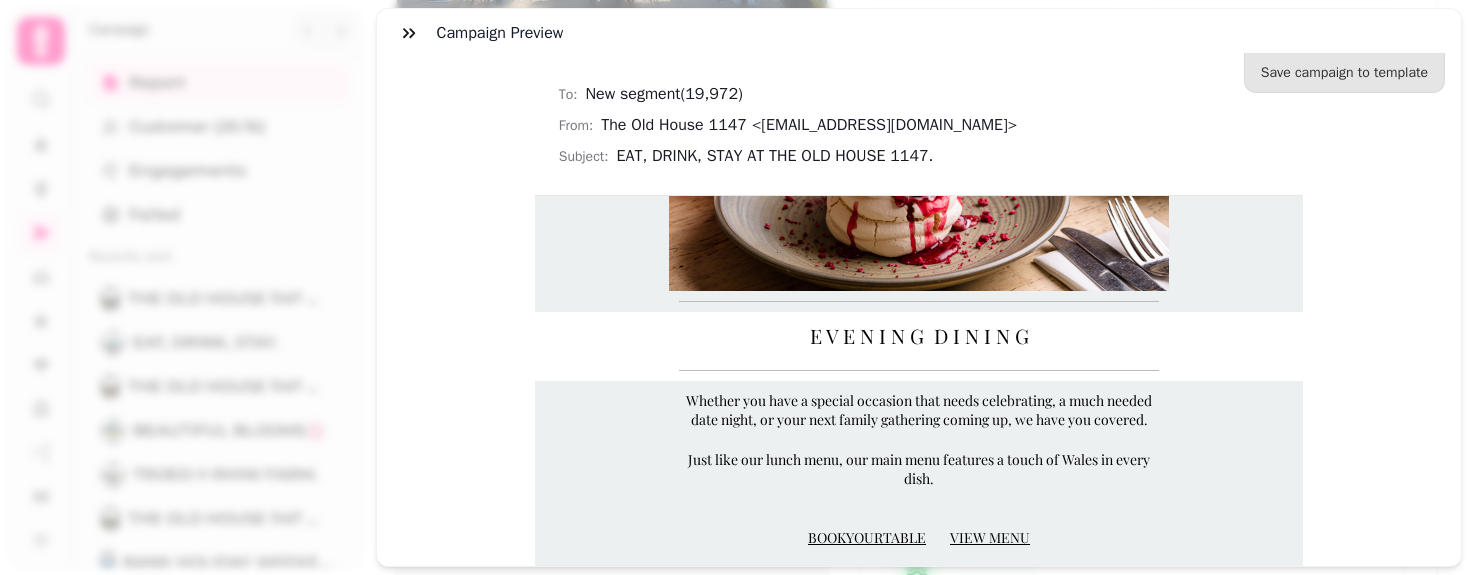 drag, startPoint x: 681, startPoint y: 397, endPoint x: 947, endPoint y: 480, distance: 278.64853 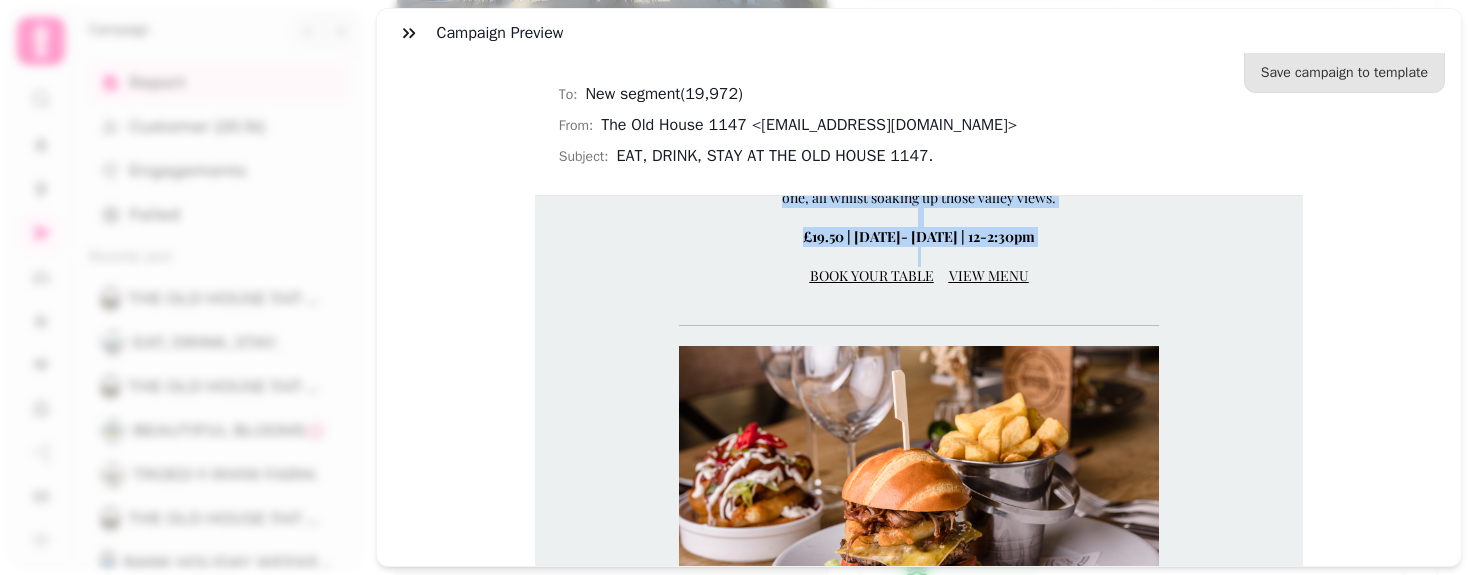 scroll, scrollTop: 870, scrollLeft: 0, axis: vertical 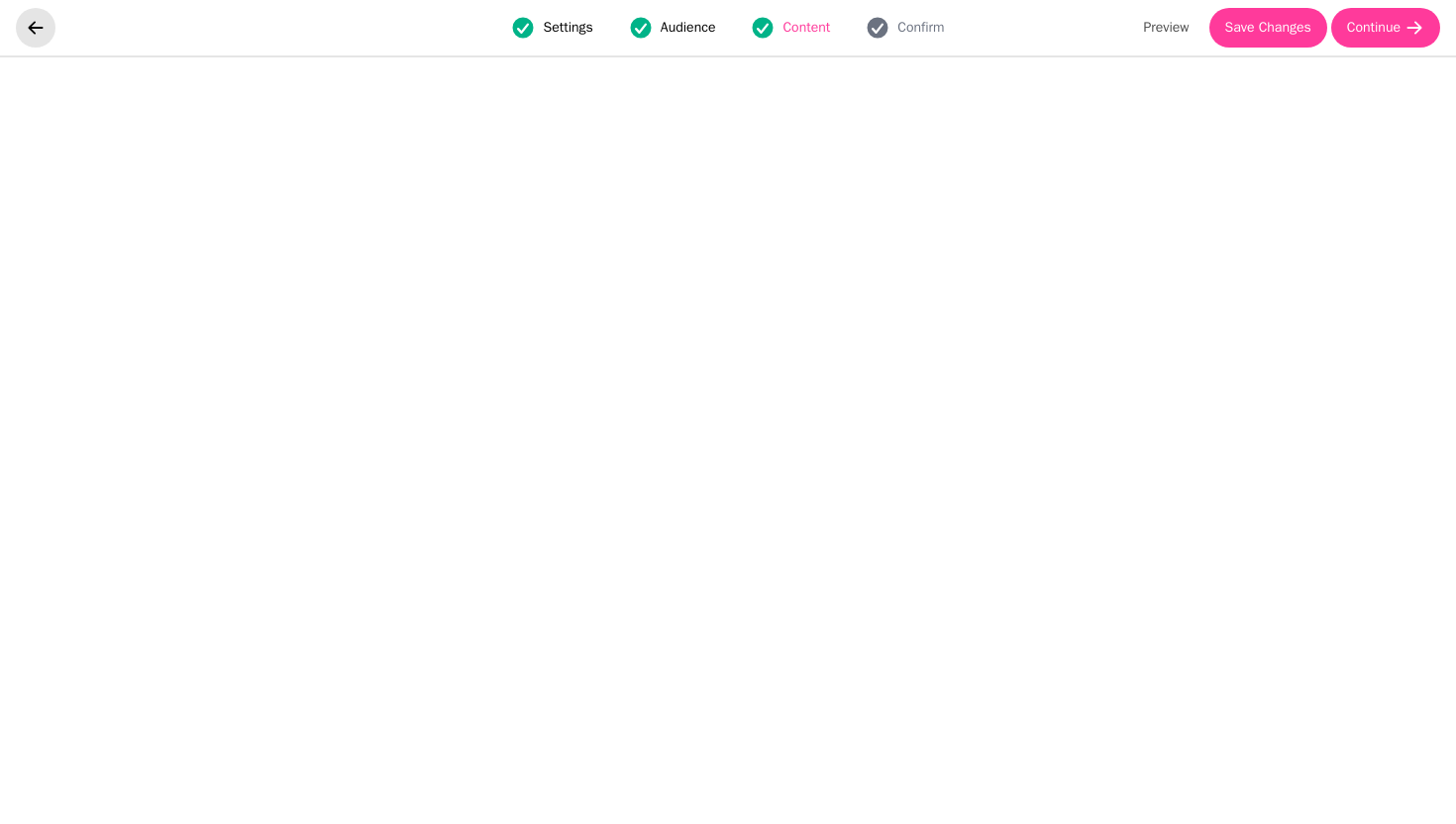 click 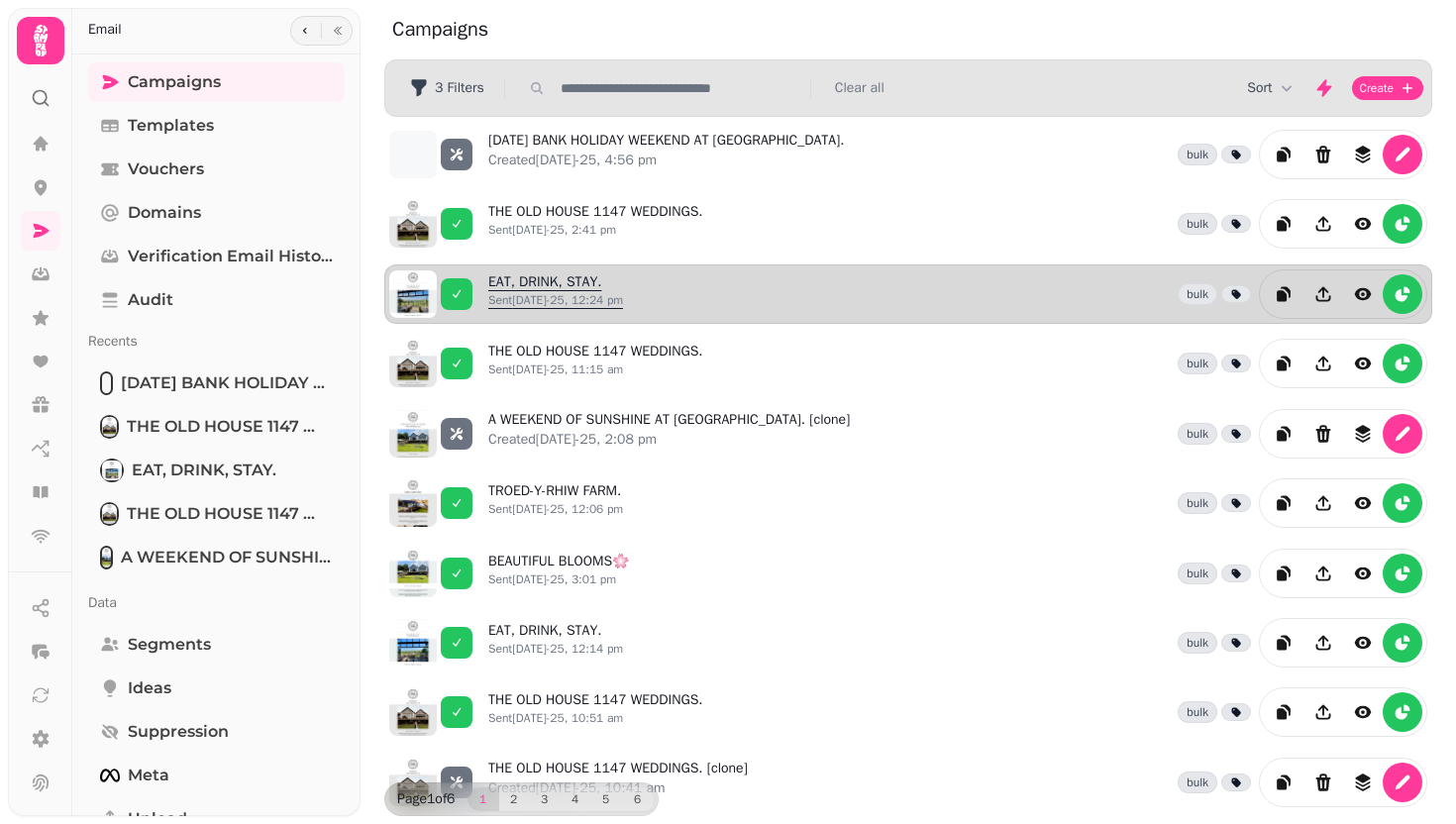 click on "Sent  [DATE]-25, 12:24 pm" at bounding box center [556, 300] 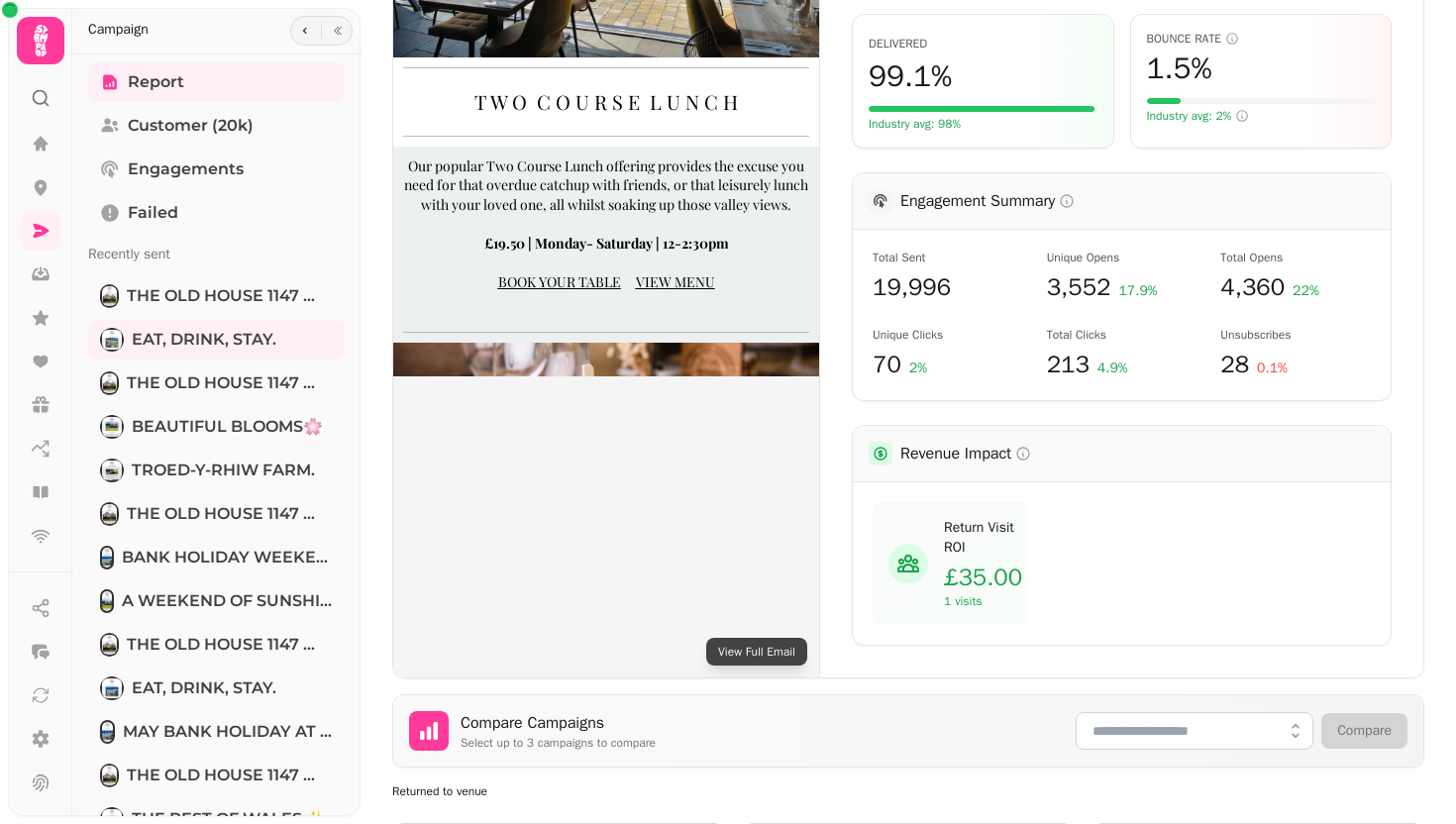 scroll, scrollTop: 675, scrollLeft: 0, axis: vertical 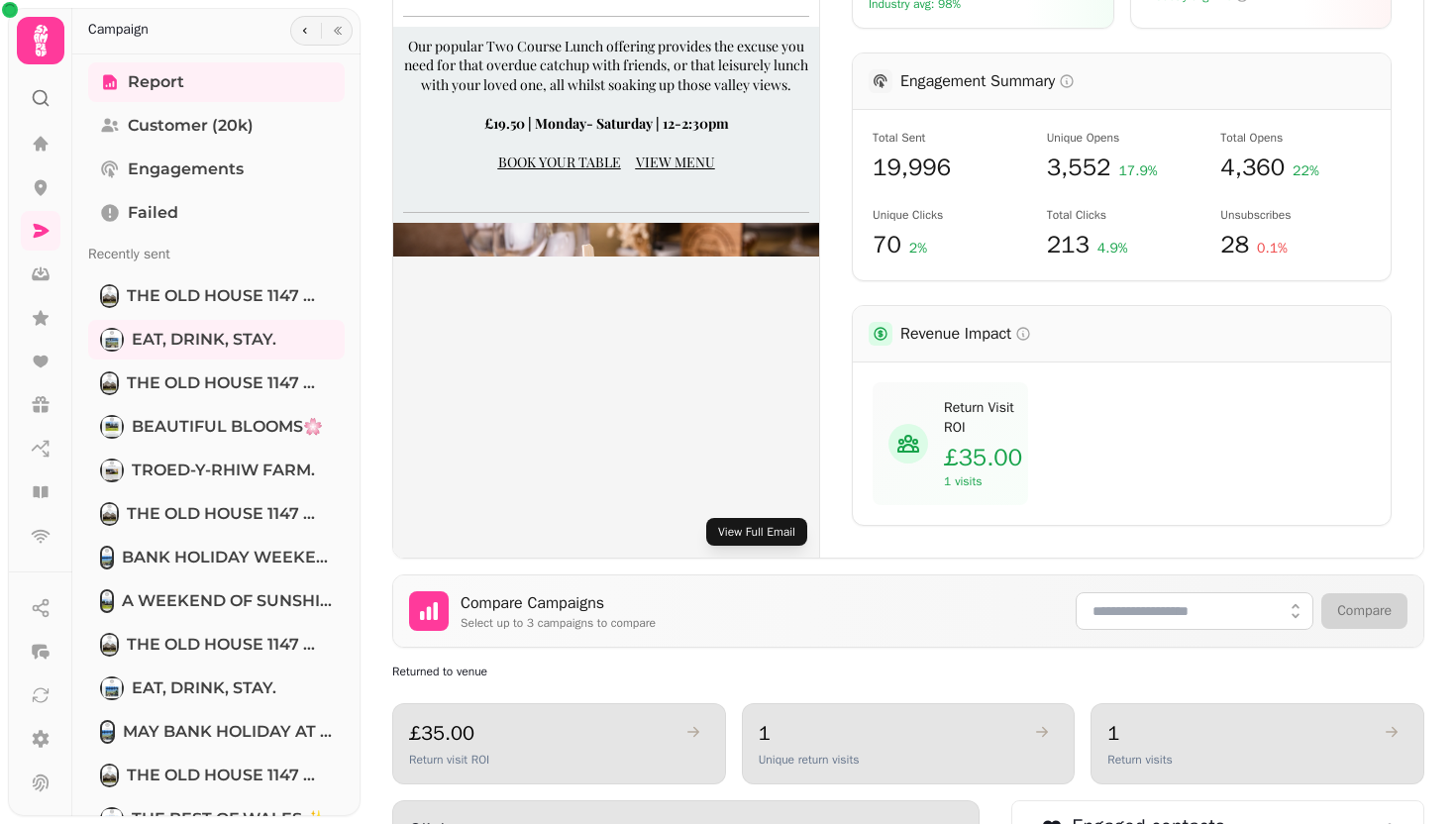click on "View Full Email" at bounding box center [757, 532] 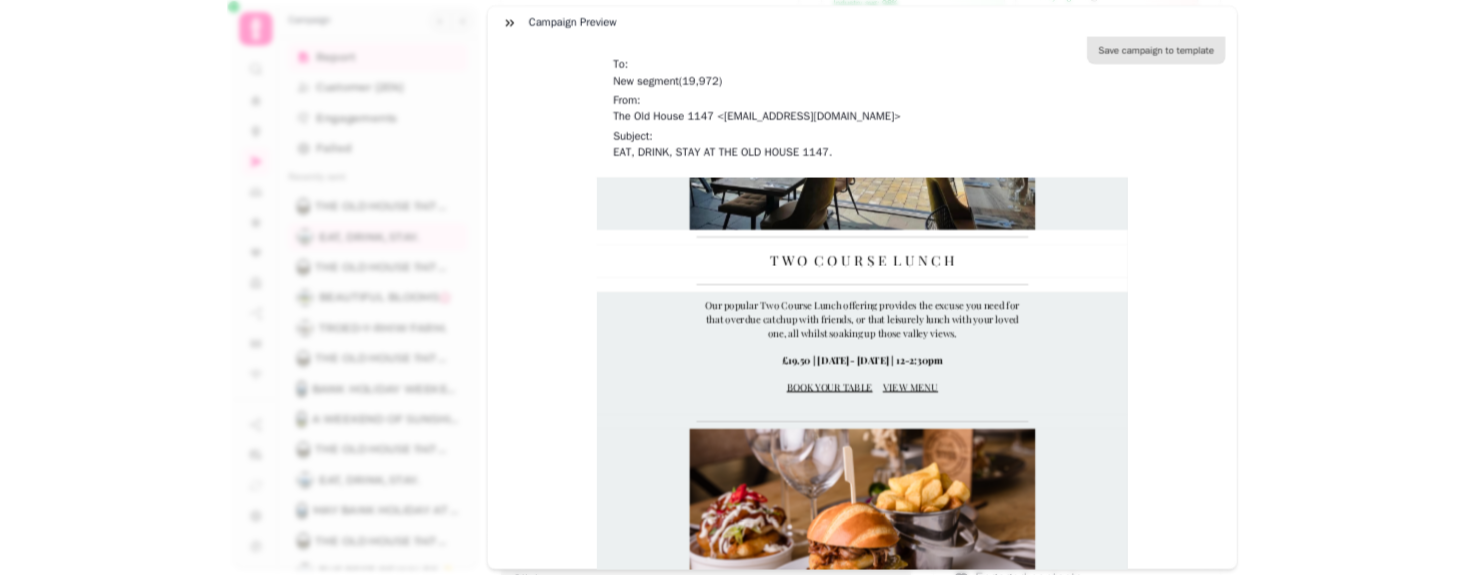 scroll, scrollTop: 611, scrollLeft: 0, axis: vertical 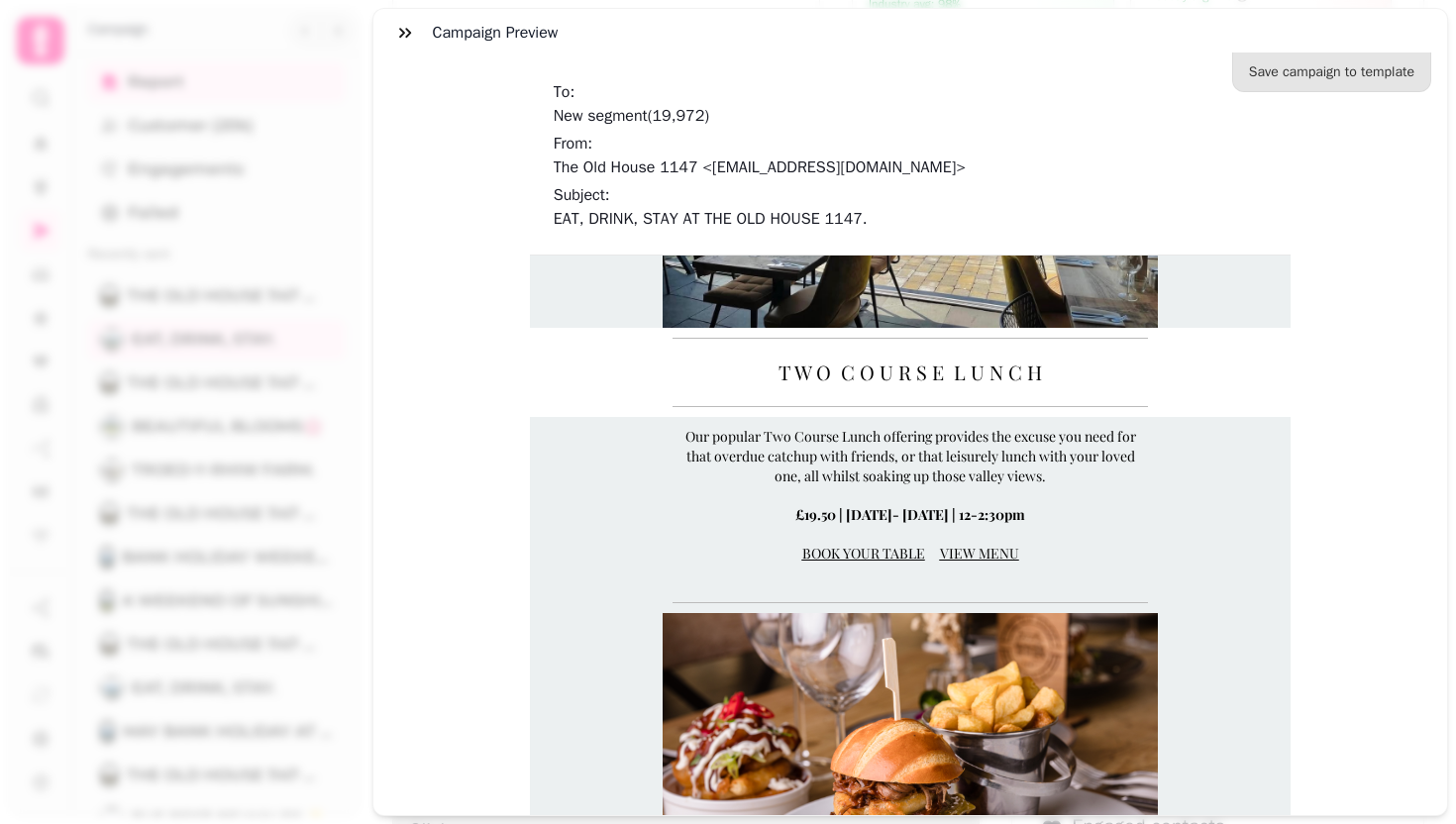 drag, startPoint x: 679, startPoint y: 433, endPoint x: 1050, endPoint y: 510, distance: 378.90632 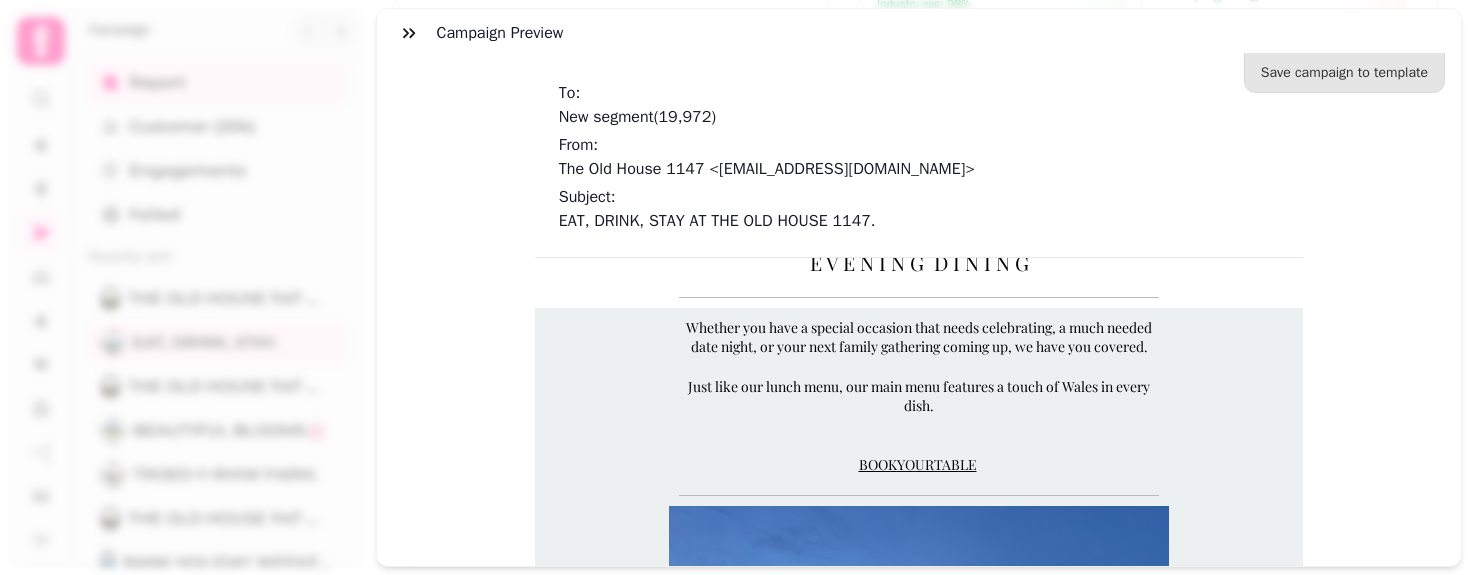 scroll, scrollTop: 1649, scrollLeft: 0, axis: vertical 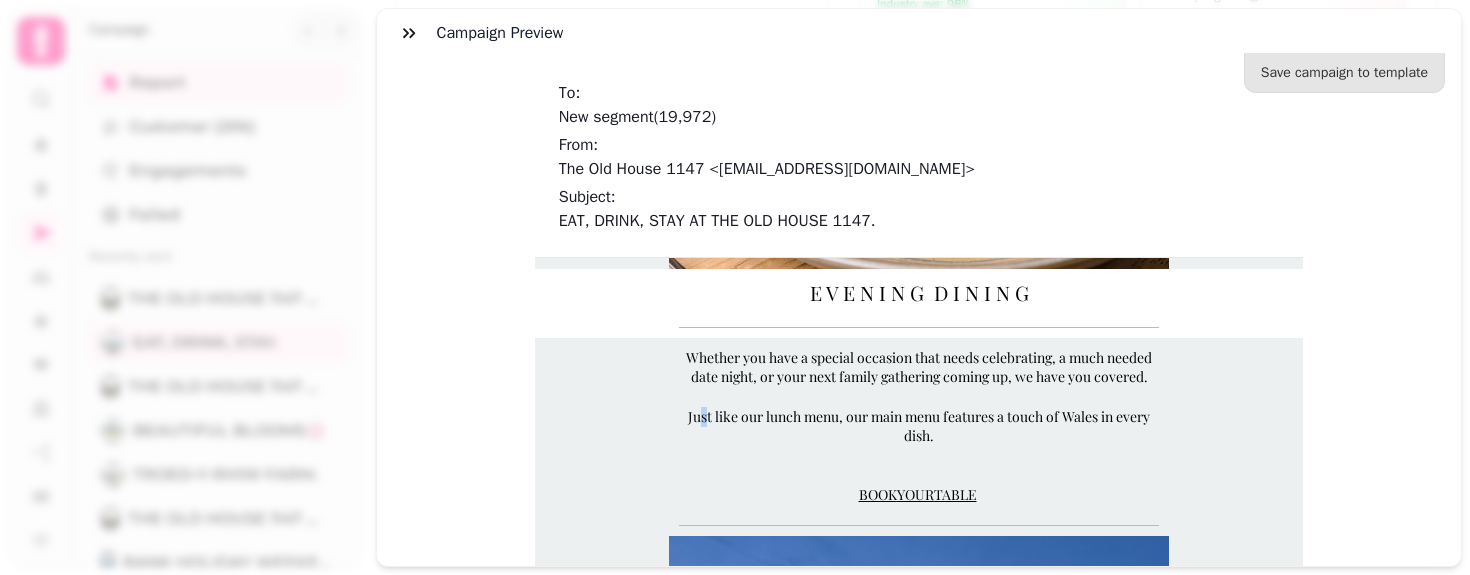click on "Just like our lunch menu, our main menu features a touch of Wales in every dish." at bounding box center (918, 426) 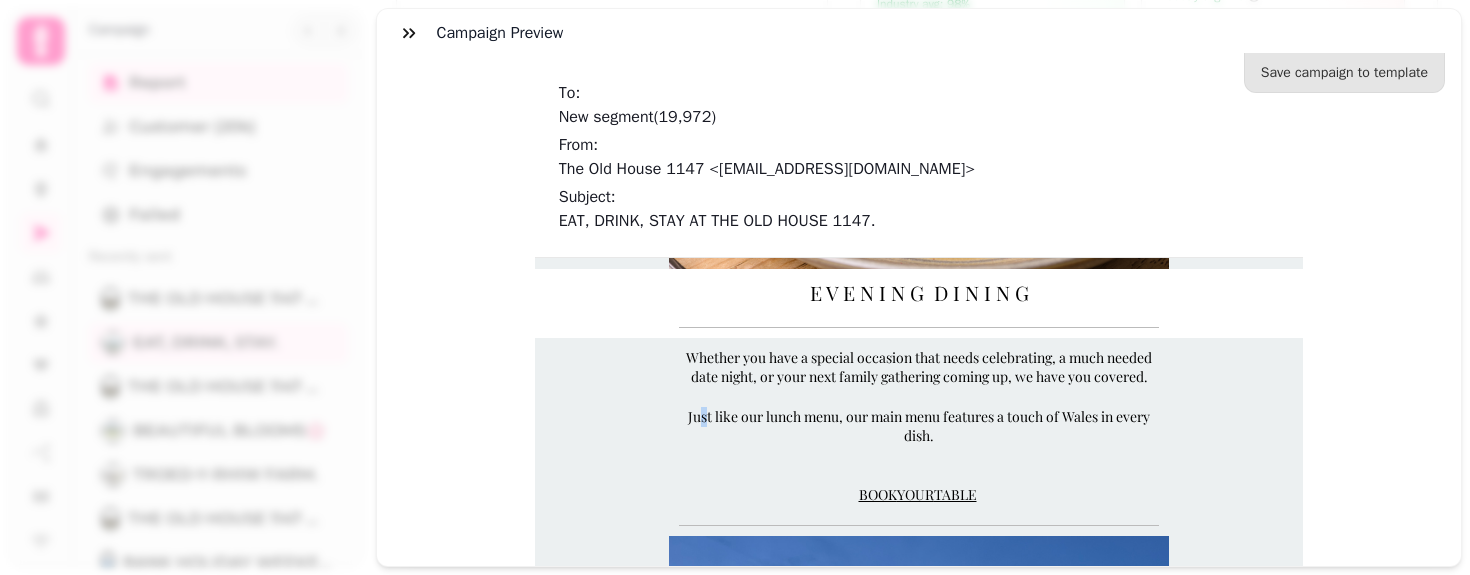 drag, startPoint x: 675, startPoint y: 418, endPoint x: 937, endPoint y: 439, distance: 262.84024 